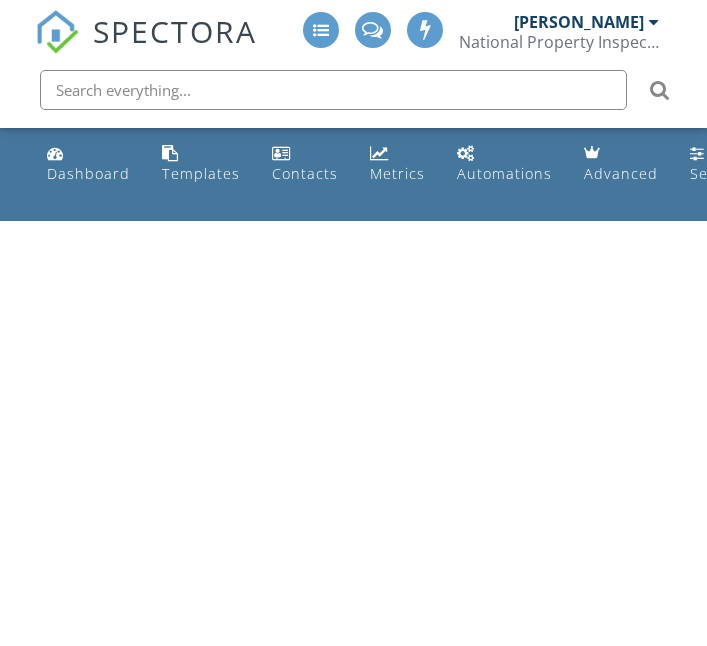 scroll, scrollTop: 0, scrollLeft: 0, axis: both 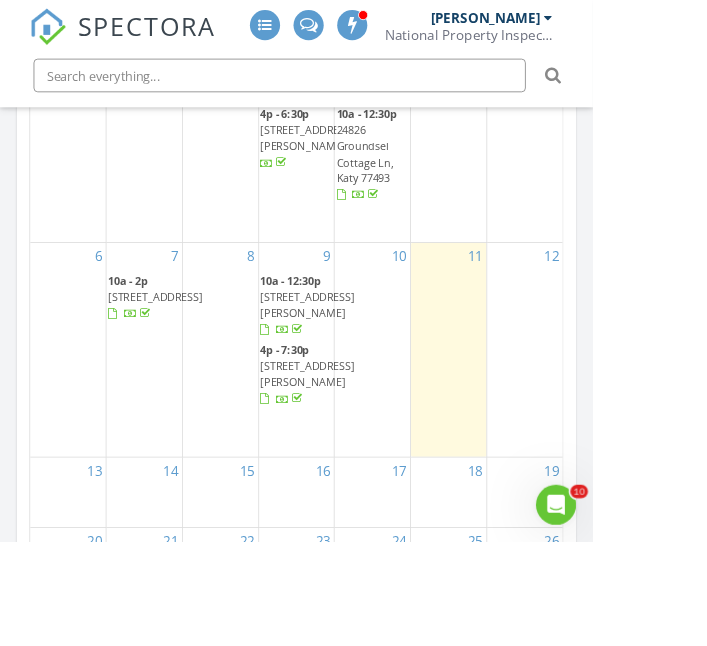 click on "13" at bounding box center [81, 562] 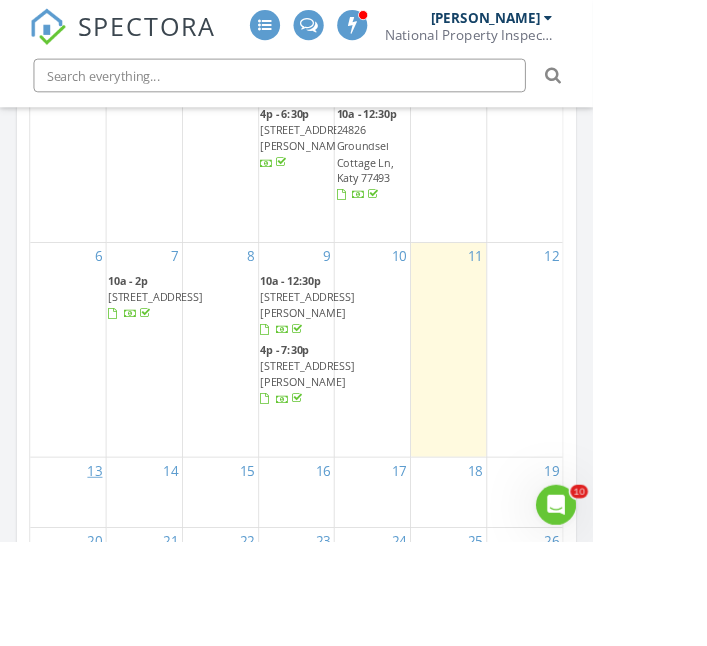 click on "13" at bounding box center [113, 562] 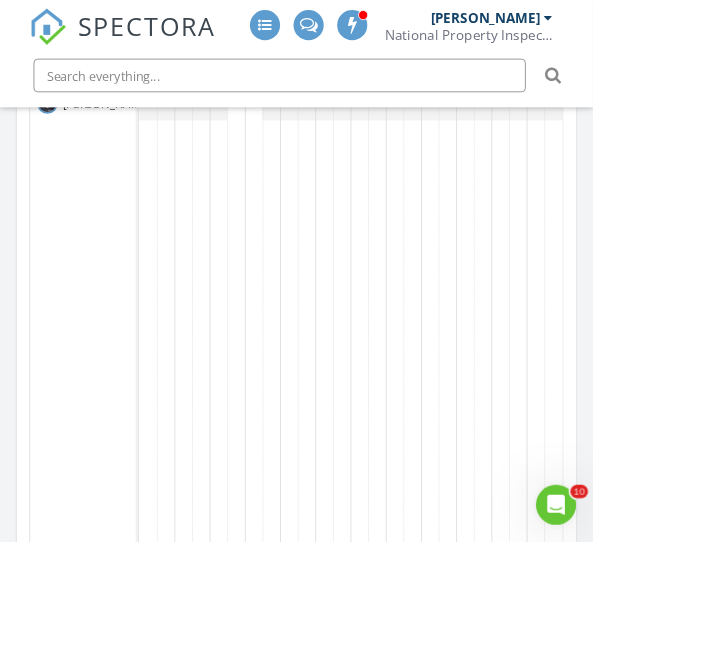 scroll, scrollTop: 2312, scrollLeft: 0, axis: vertical 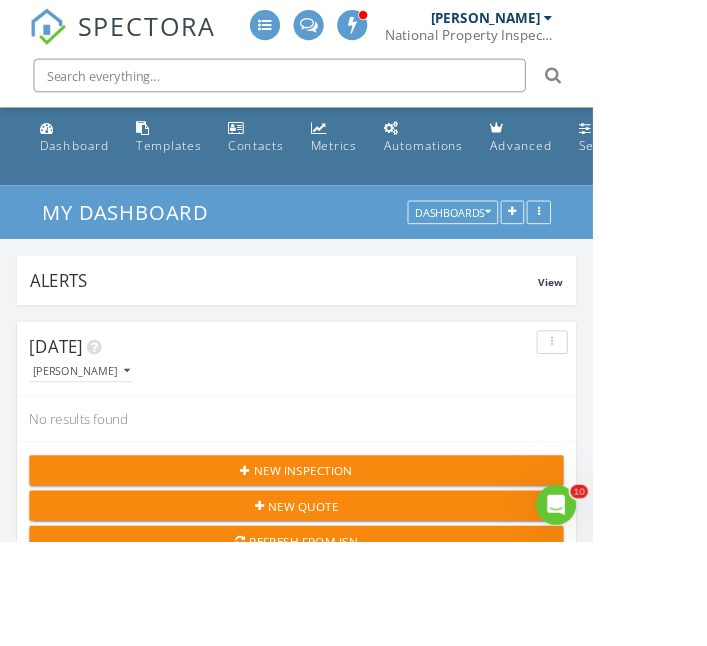 click on "New Inspection" at bounding box center (353, 561) 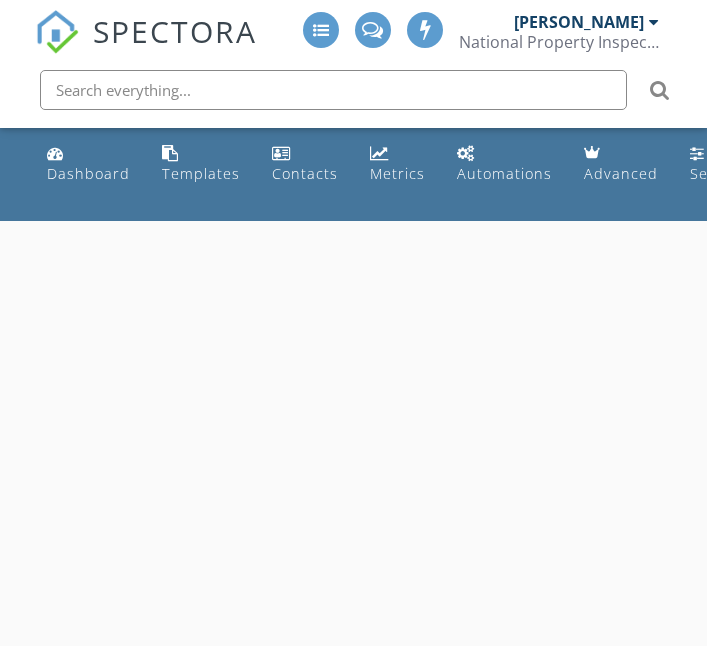 scroll, scrollTop: 0, scrollLeft: 0, axis: both 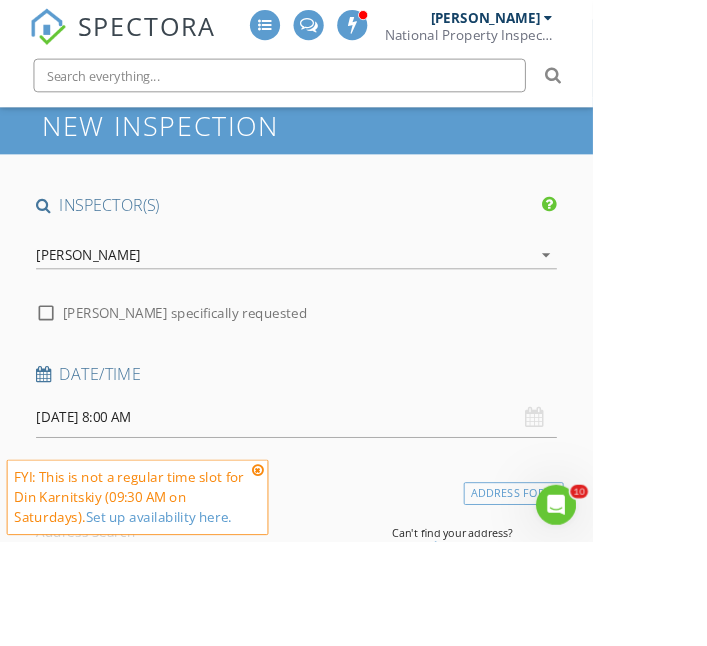 click on "07/12/2025 8:00 AM" at bounding box center [353, 497] 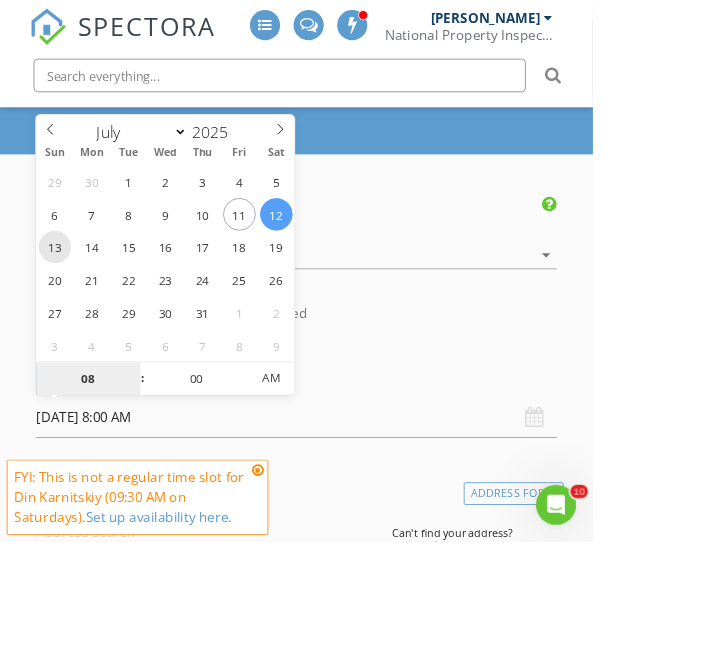 type on "07/13/2025 8:00 AM" 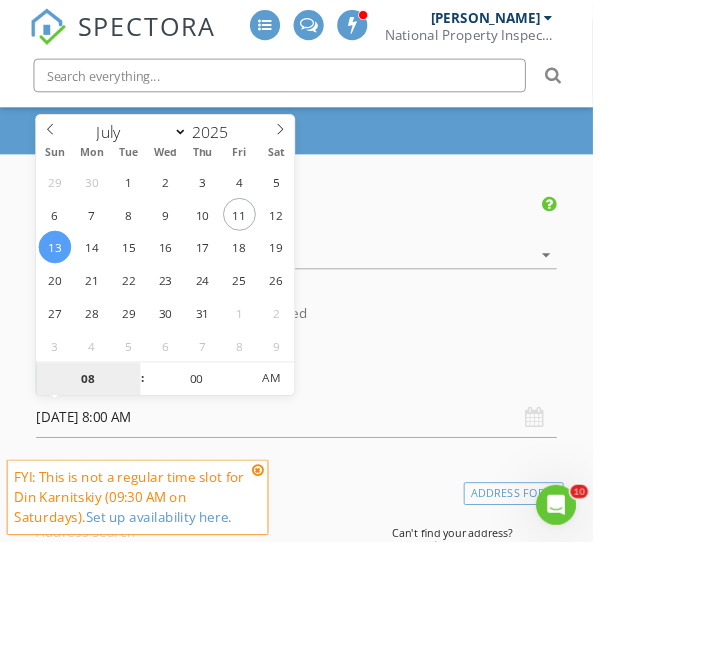 scroll, scrollTop: 105, scrollLeft: 0, axis: vertical 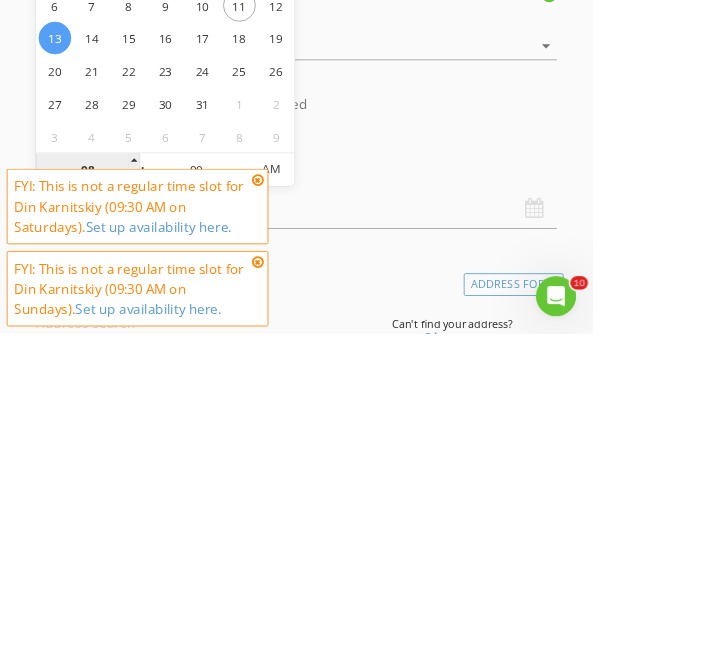 click on "08" at bounding box center (104, 452) 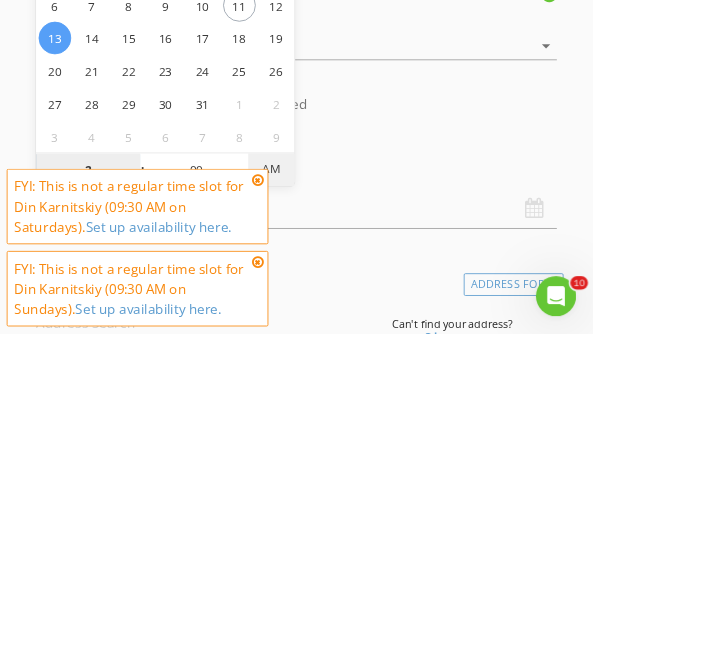 click on "AM" at bounding box center [323, 451] 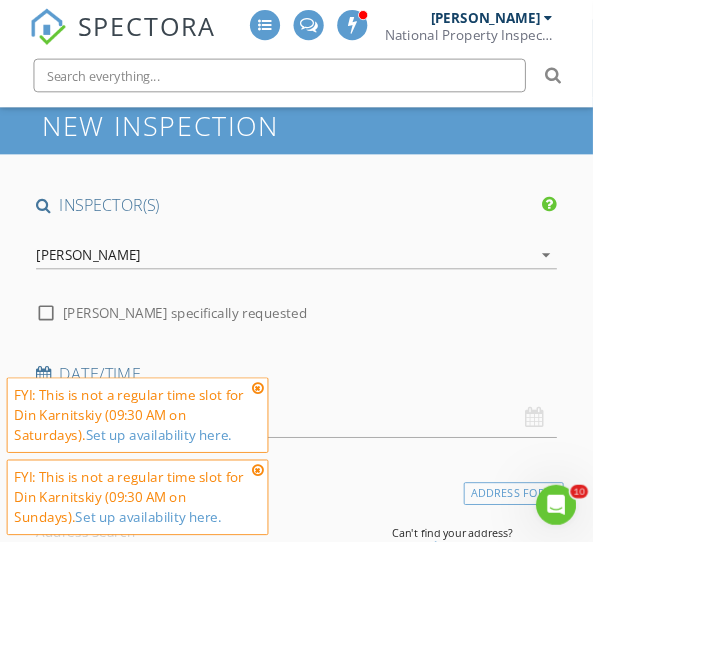 click on "SPECTORA
Din Karnitskiy
National Property Inspections
Role:
Inspector
Change Role
Dashboard
New Inspection
Inspections
Calendar
Template Editor
Contacts
Automations
Team
Metrics
Payments
Data Exports
Billing
Conversations
Tasks
Reporting
Advanced
Equipment
Settings
What's New
Sign Out
Change Active Role
Your account has more than one possible role. Please choose how you'd like to view the site:
Company/Agency
City
Role
Dashboard
Templates
Contacts
Metrics
Automations
Advanced
Settings
Support Center
Real Estate Agent Internet Search Past Customer" at bounding box center (353, 1752) 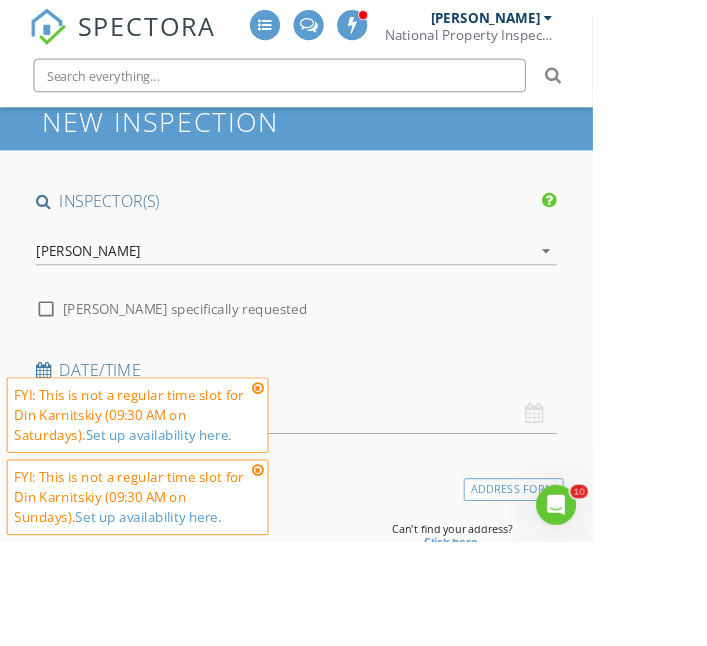 click on "FYI: This is not a regular time slot for Din Karnitskiy (09:30 AM on Saturdays).  Set up availability here." at bounding box center (156, 495) 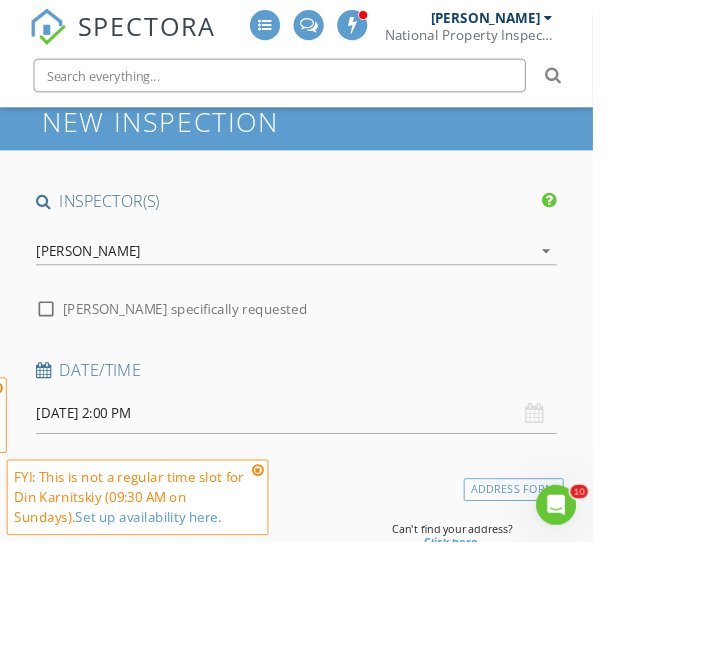 click at bounding box center (308, 561) 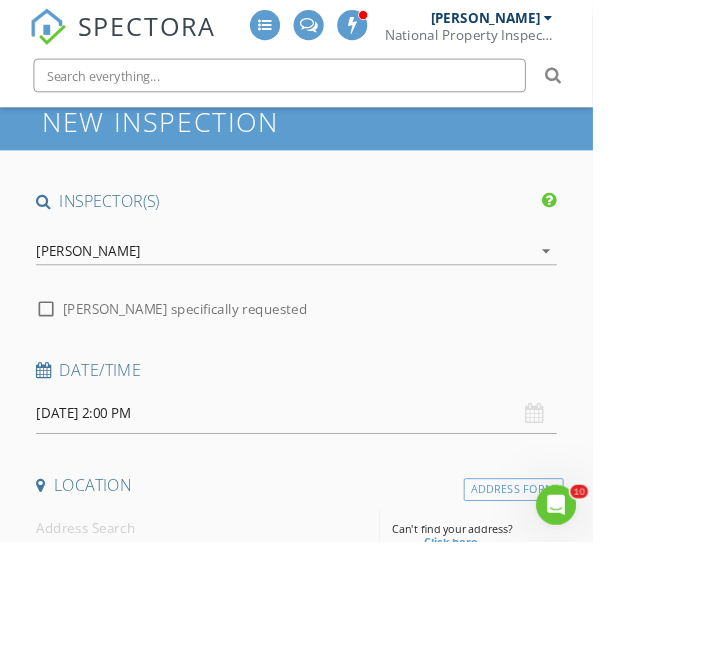 click at bounding box center [247, 629] 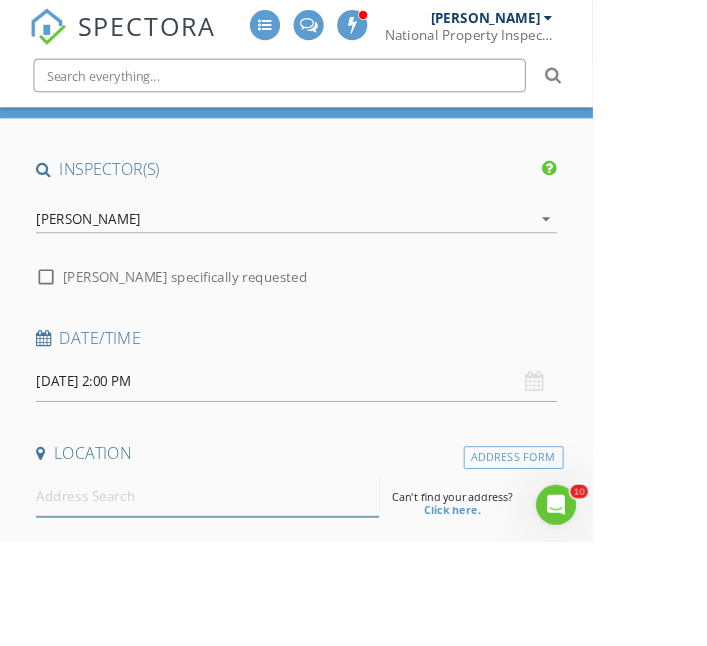 scroll, scrollTop: 191, scrollLeft: 0, axis: vertical 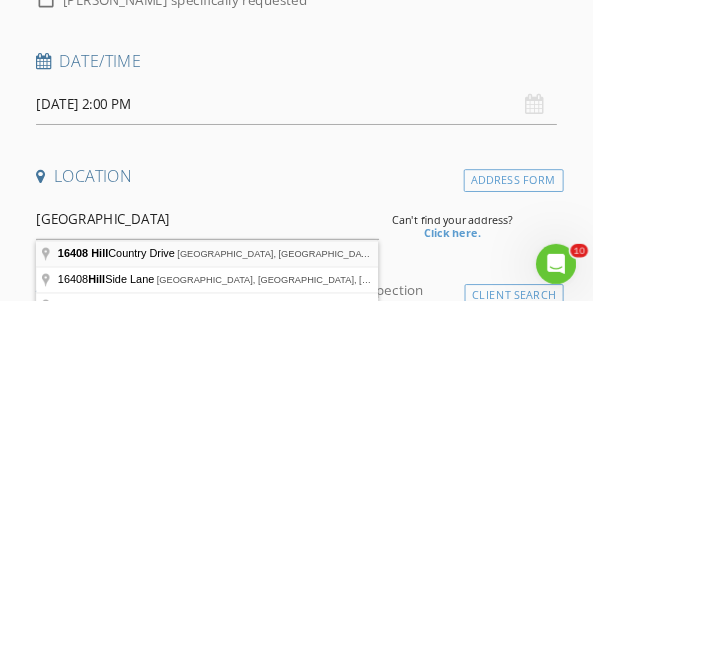 type on "16408 Hill Country Drive, Conroe, TX, USA" 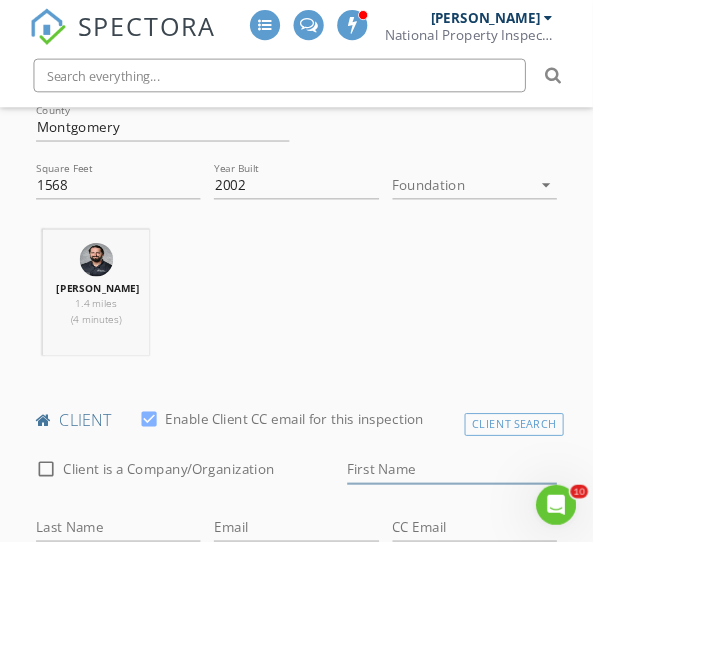 click on "First Name" at bounding box center (539, 560) 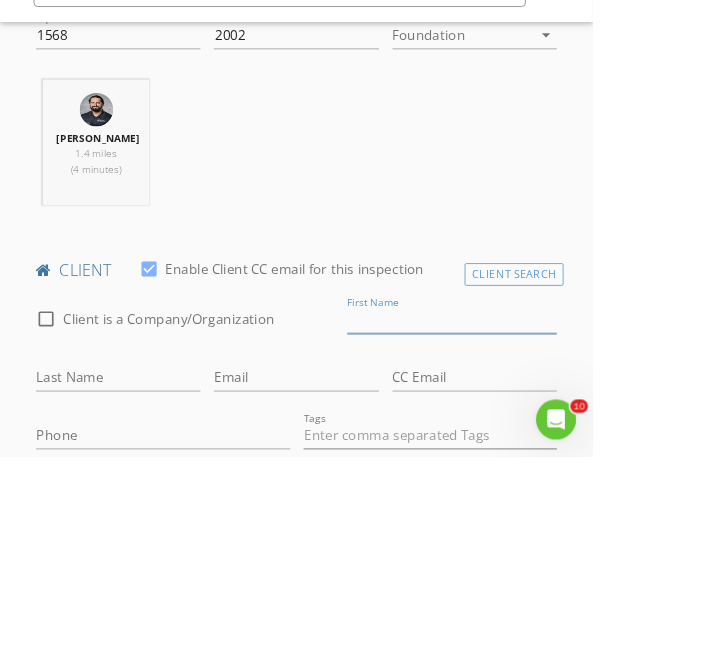 scroll, scrollTop: 810, scrollLeft: 0, axis: vertical 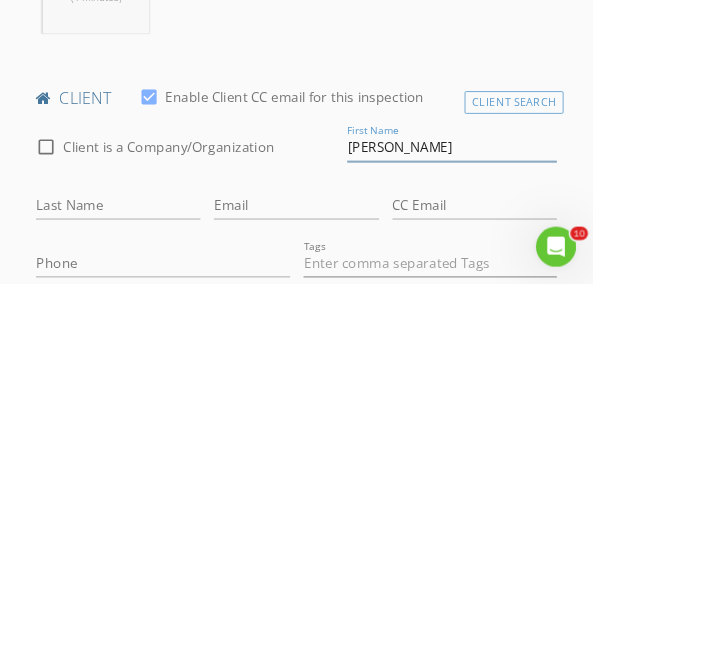 type on "[PERSON_NAME]" 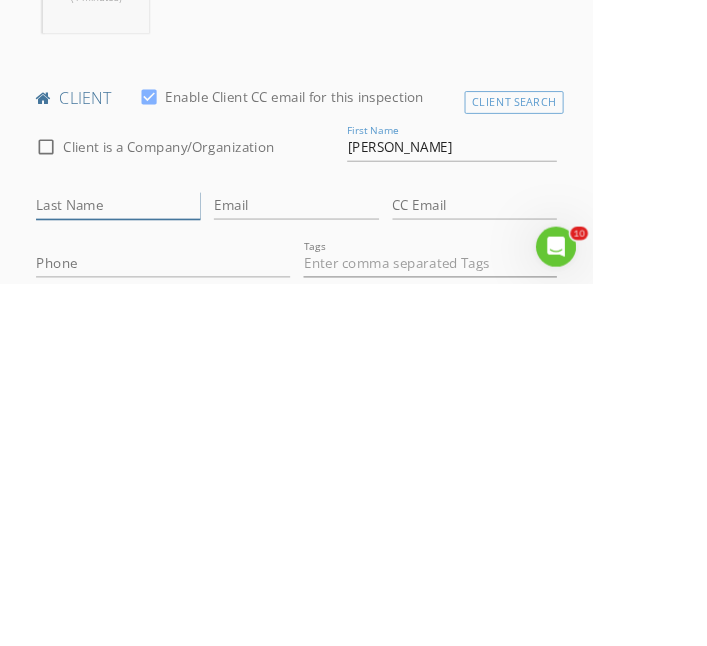 click on "Last Name" at bounding box center [141, 552] 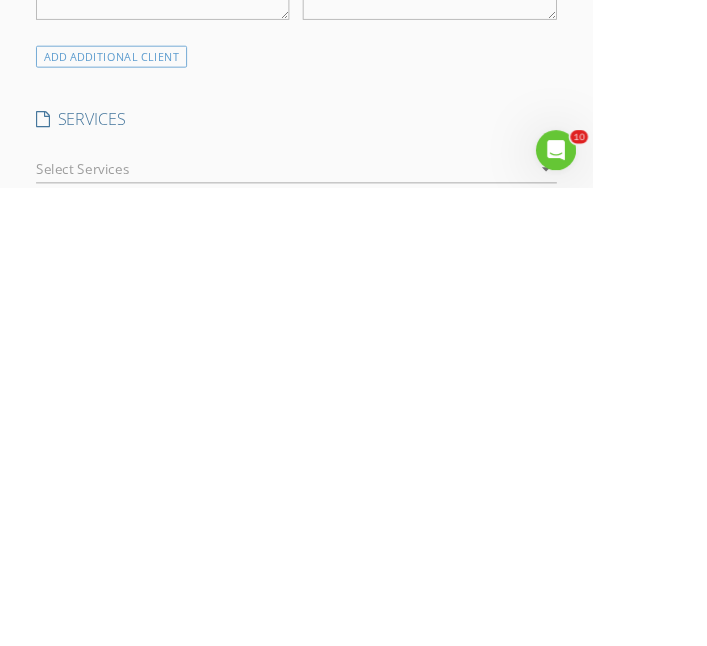 scroll, scrollTop: 1154, scrollLeft: 0, axis: vertical 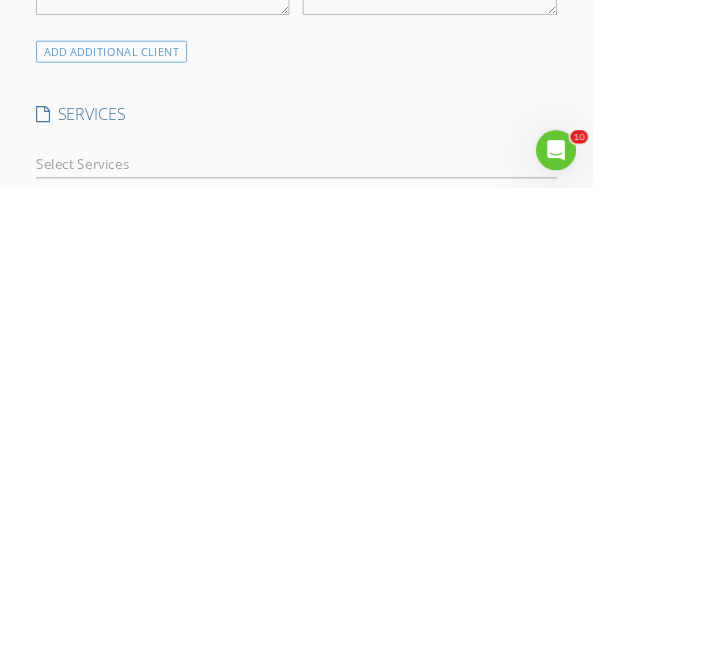 type on "[PERSON_NAME]" 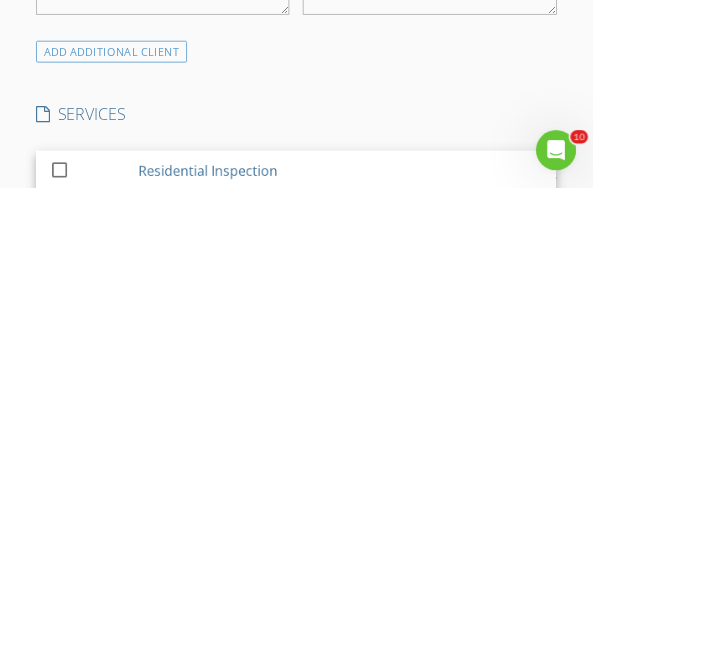 scroll, scrollTop: 1172, scrollLeft: 0, axis: vertical 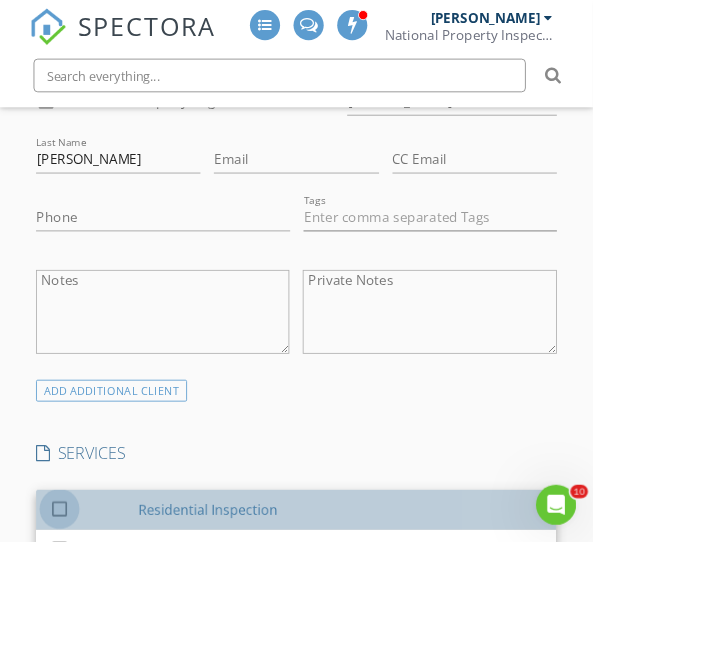click at bounding box center [71, 606] 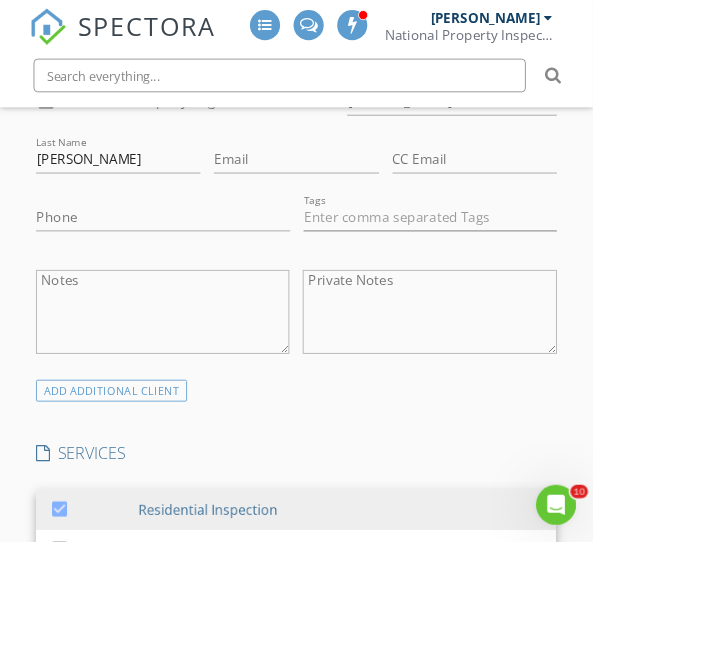 click on "SPECTORA
Din Karnitskiy
National Property Inspections
Role:
Inspector
Change Role
Dashboard
New Inspection
Inspections
Calendar
Template Editor
Contacts
Automations
Team
Metrics
Payments
Data Exports
Billing
Conversations
Tasks
Reporting
Advanced
Equipment
Settings
What's New
Sign Out
Change Active Role
Your account has more than one possible role. Please choose how you'd like to view the site:
Company/Agency
City
Role
Dashboard
Templates
Contacts
Metrics
Automations
Advanced
Settings
Support Center
Basement Slab Crawlspace       Real Estate Agent Other" at bounding box center (353, 938) 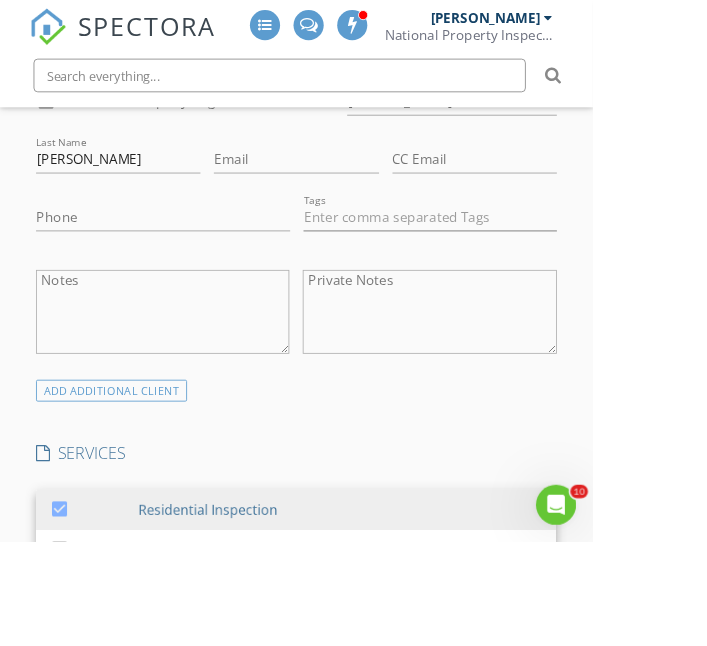 click on "SPECTORA
Din Karnitskiy
National Property Inspections
Role:
Inspector
Change Role
Dashboard
New Inspection
Inspections
Calendar
Template Editor
Contacts
Automations
Team
Metrics
Payments
Data Exports
Billing
Conversations
Tasks
Reporting
Advanced
Equipment
Settings
What's New
Sign Out
Change Active Role
Your account has more than one possible role. Please choose how you'd like to view the site:
Company/Agency
City
Role
Dashboard
Templates
Contacts
Metrics
Automations
Advanced
Settings
Support Center
Basement Slab Crawlspace       Real Estate Agent Other" at bounding box center [353, 938] 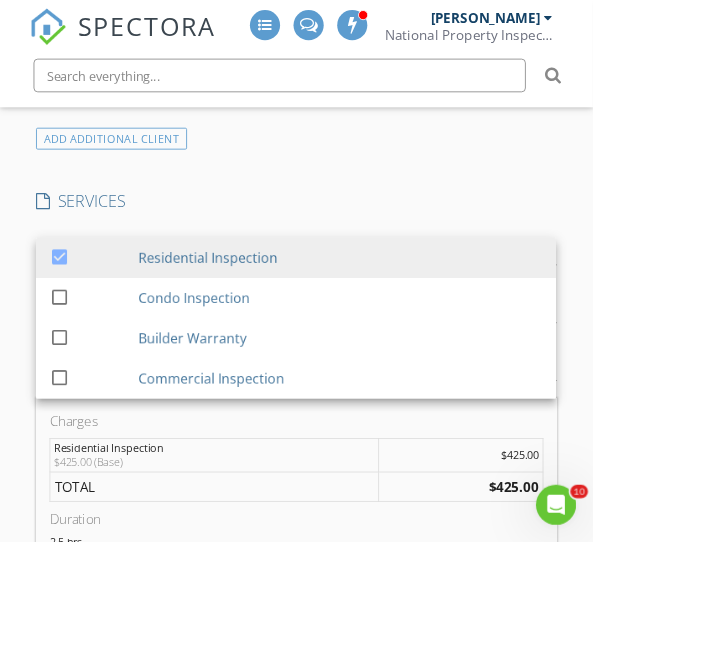 scroll, scrollTop: 1480, scrollLeft: 0, axis: vertical 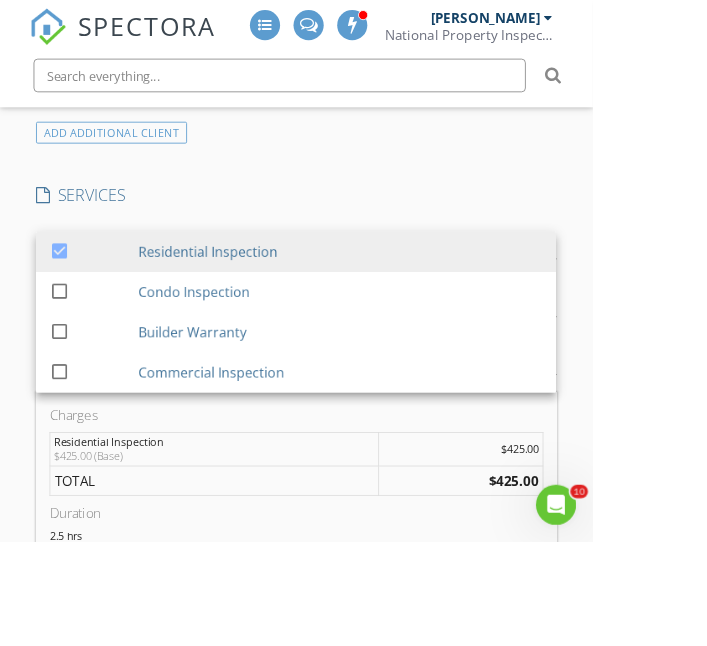 click on "Manual Edit" at bounding box center [353, 741] 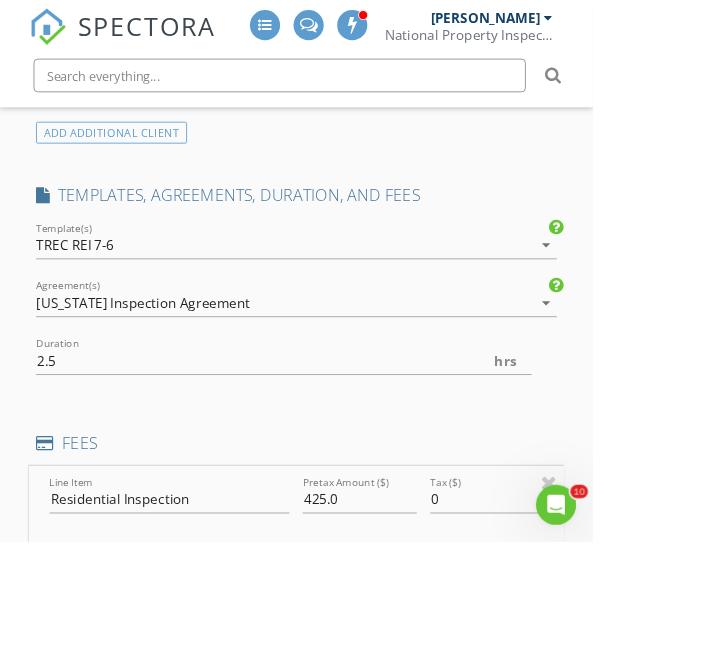 click on "$425.00 (Base)" at bounding box center (151, 708) 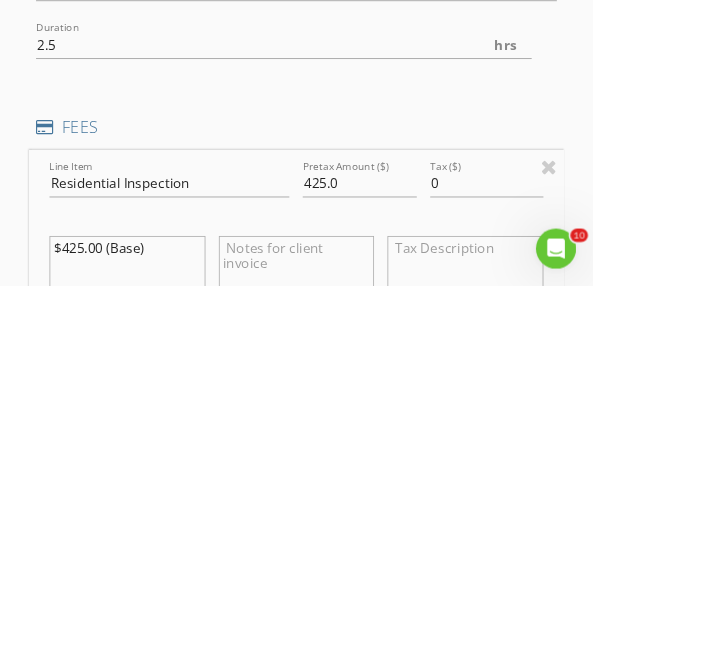 scroll, scrollTop: 1551, scrollLeft: 0, axis: vertical 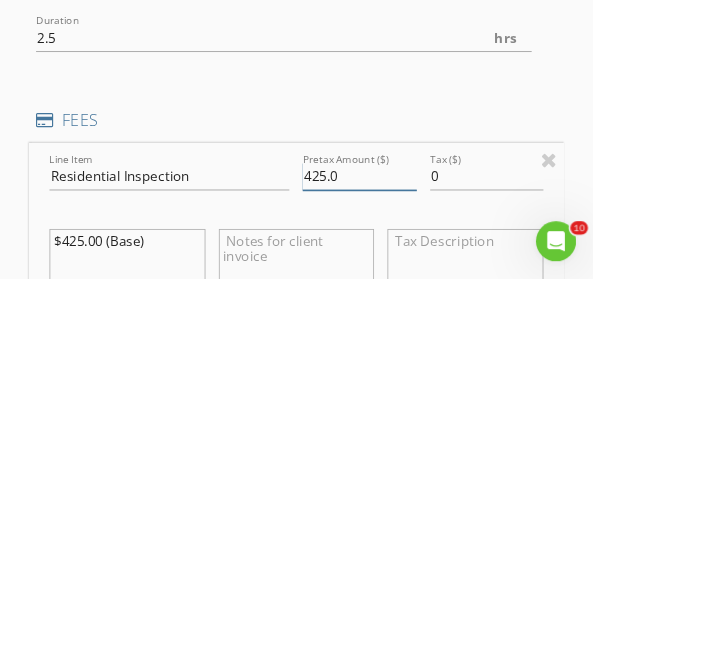 click on "425.0" at bounding box center (428, 524) 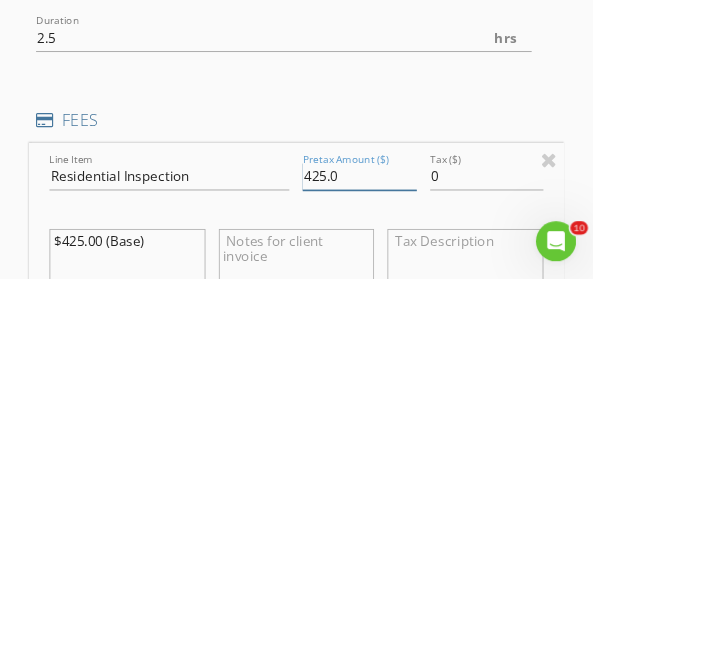 click on "425.0" at bounding box center (428, 524) 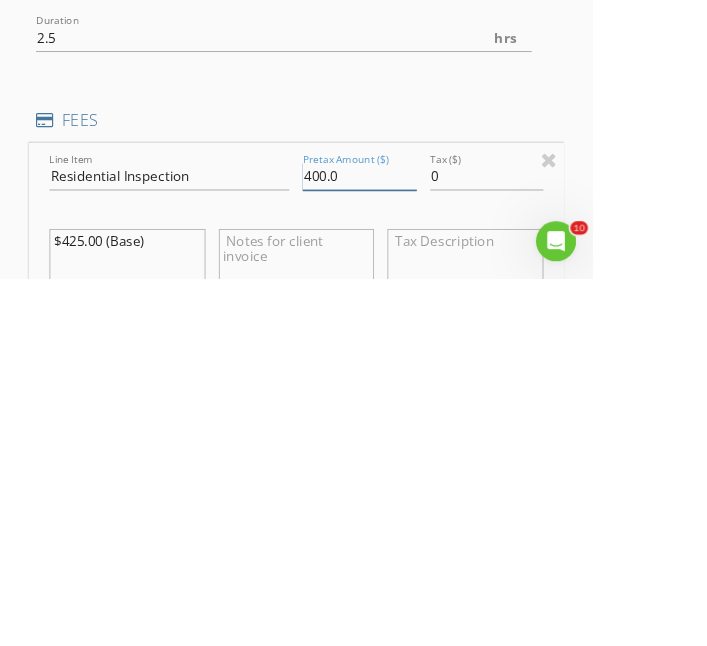 type on "400.0" 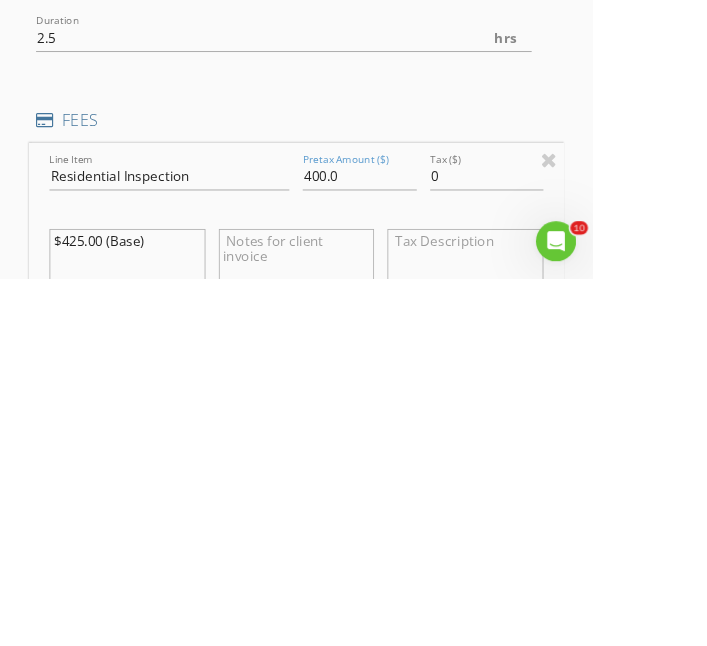 click on "$425.00 (Base)" at bounding box center [151, 637] 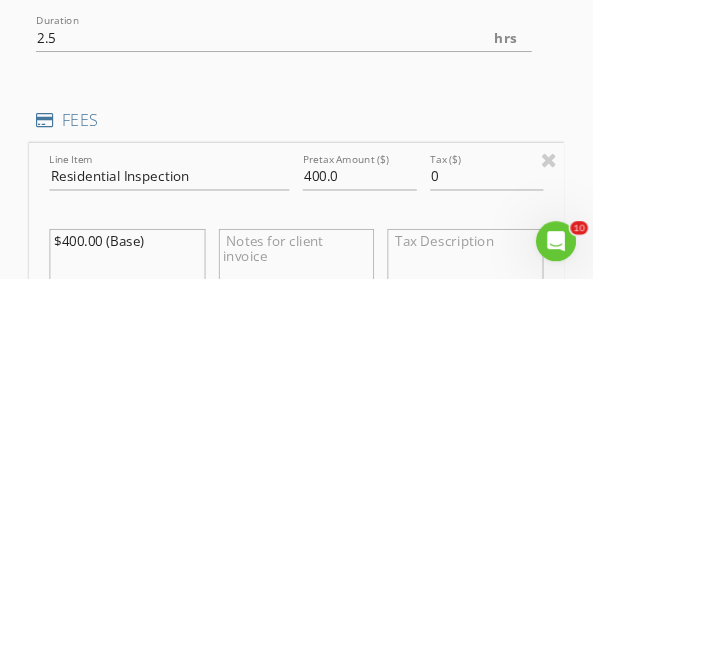 type on "$400.00 (Base)" 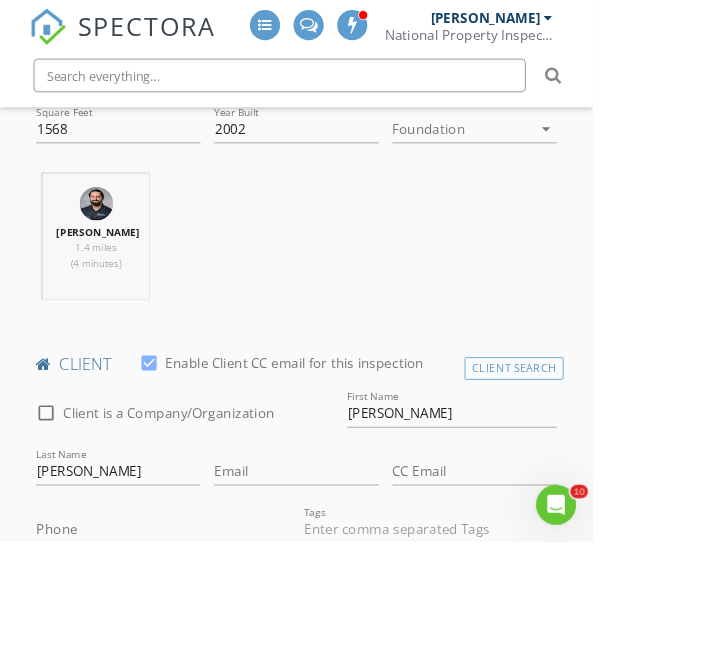 scroll, scrollTop: 852, scrollLeft: 0, axis: vertical 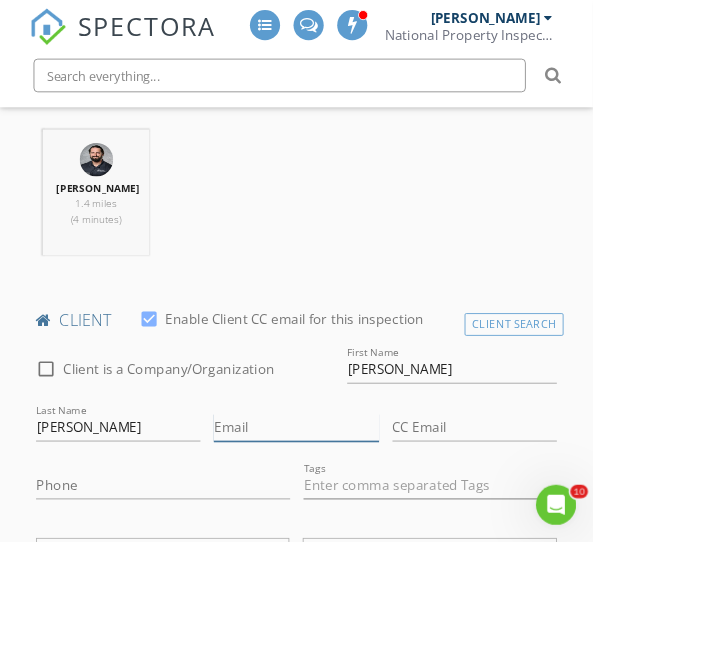 click on "Email" at bounding box center [353, 510] 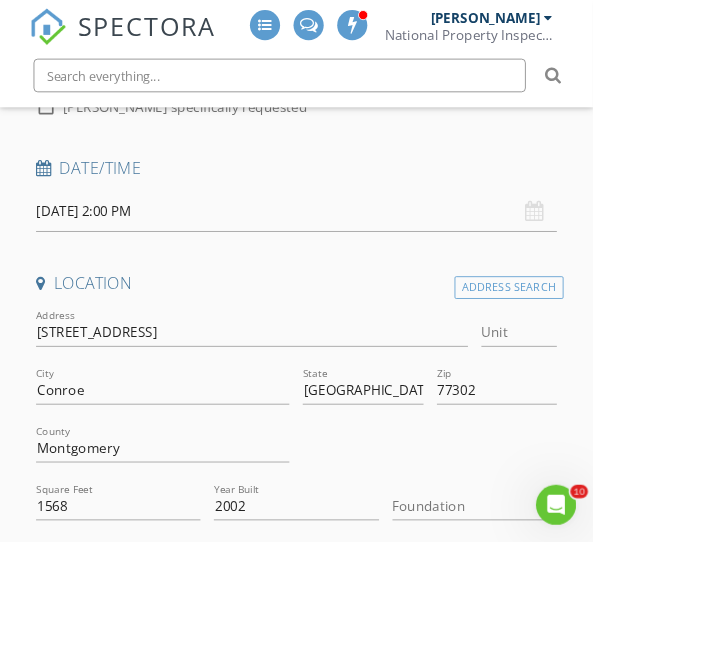 scroll, scrollTop: 353, scrollLeft: 0, axis: vertical 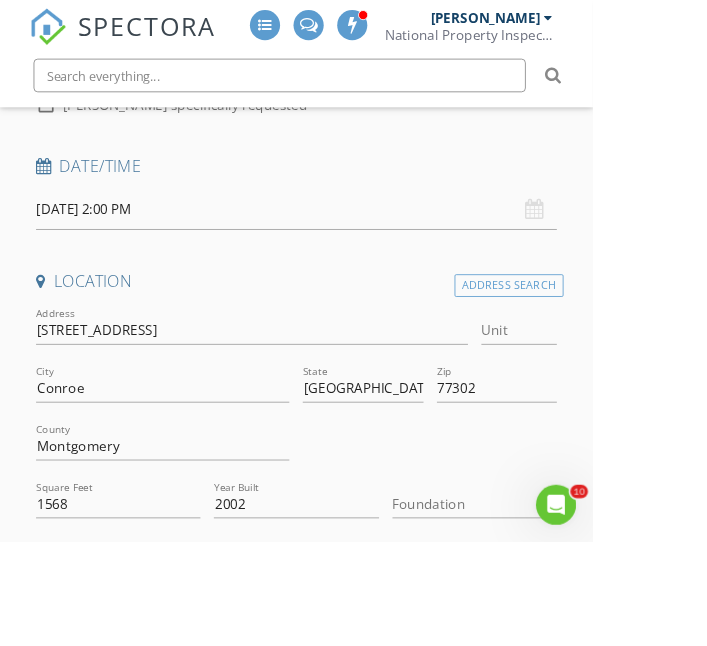 type on "Cruzcasey10@gmail.com" 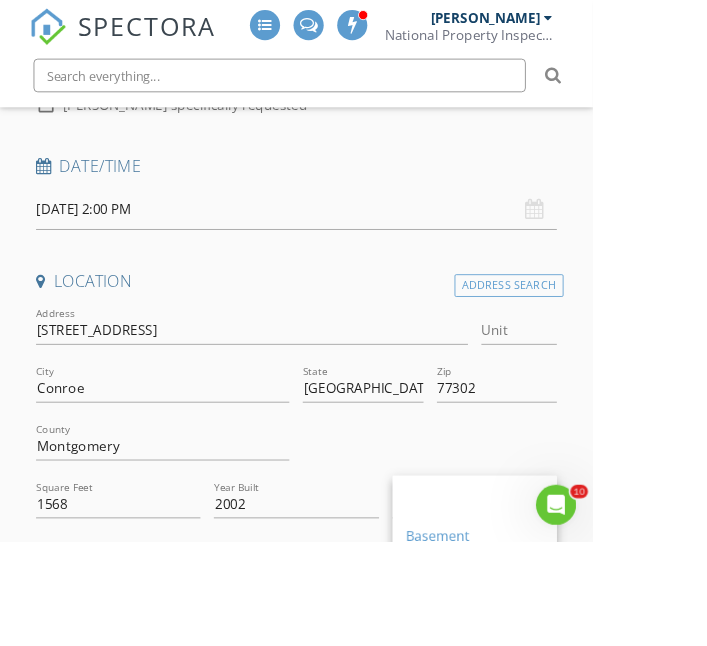 click on "Slab" at bounding box center (566, 687) 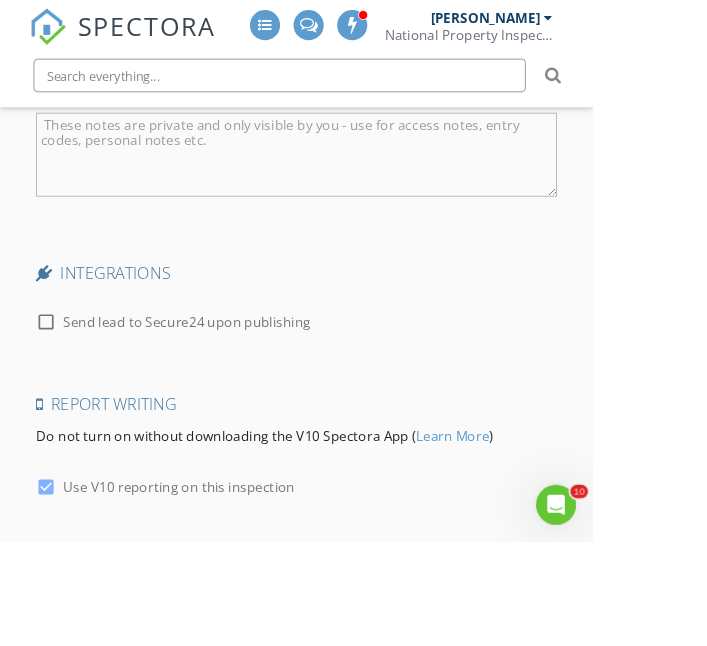 scroll, scrollTop: 3479, scrollLeft: 0, axis: vertical 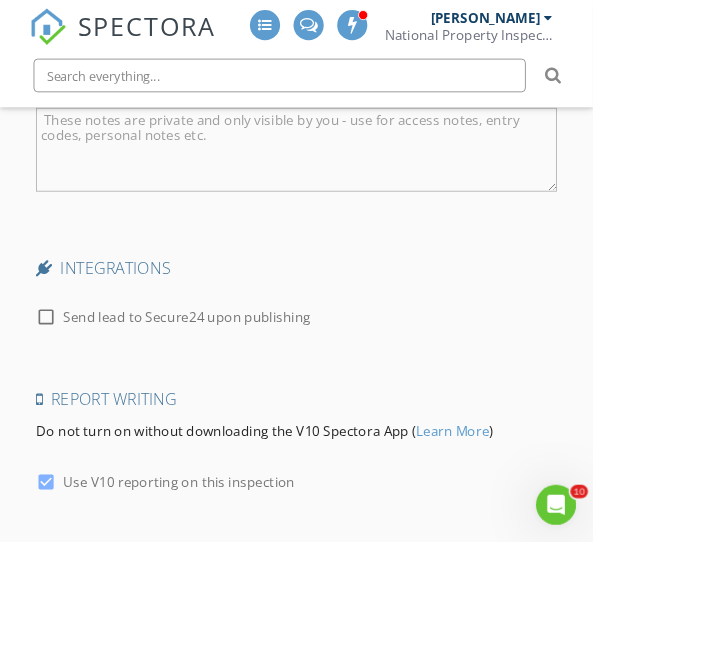 click on "Save Inspection" at bounding box center [353, 802] 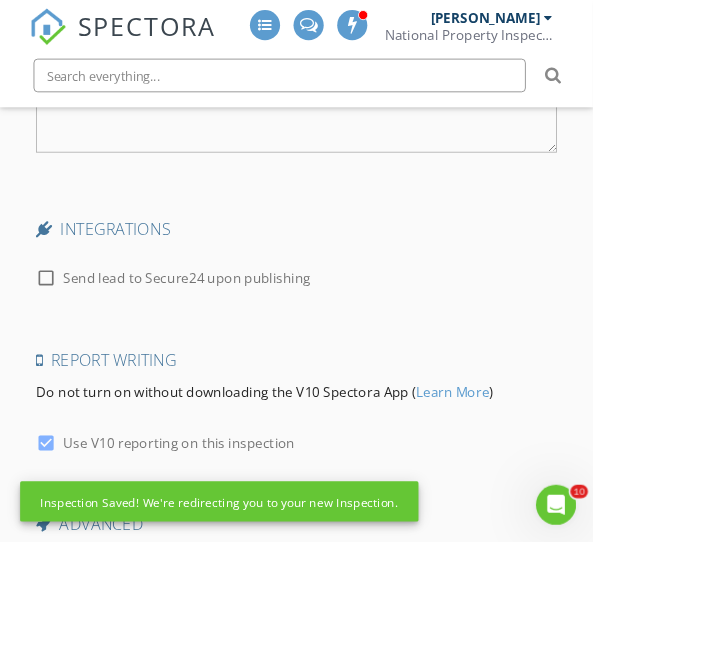 scroll, scrollTop: 3574, scrollLeft: 0, axis: vertical 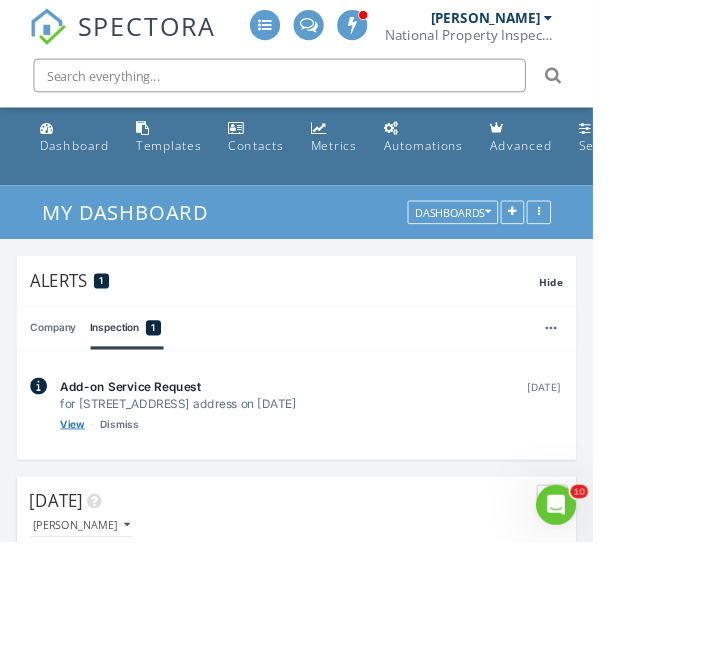 click on "View" at bounding box center (86, 506) 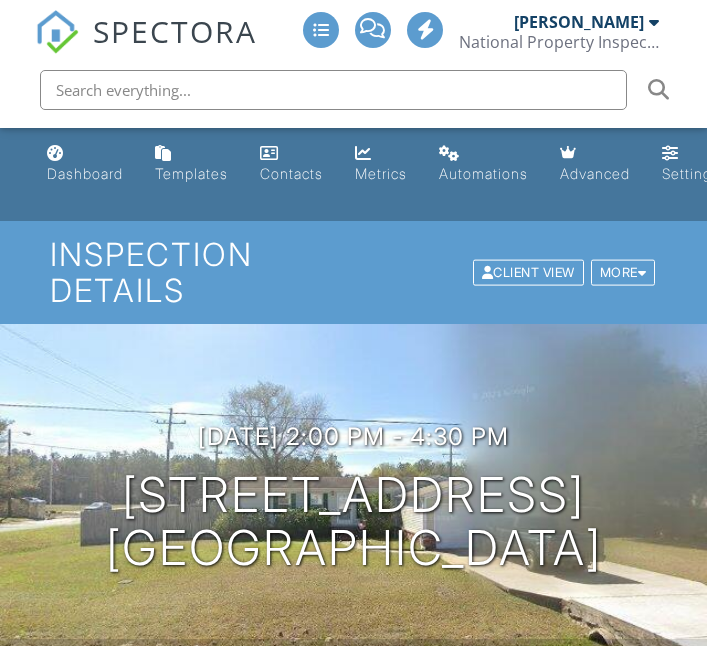 scroll, scrollTop: 0, scrollLeft: 0, axis: both 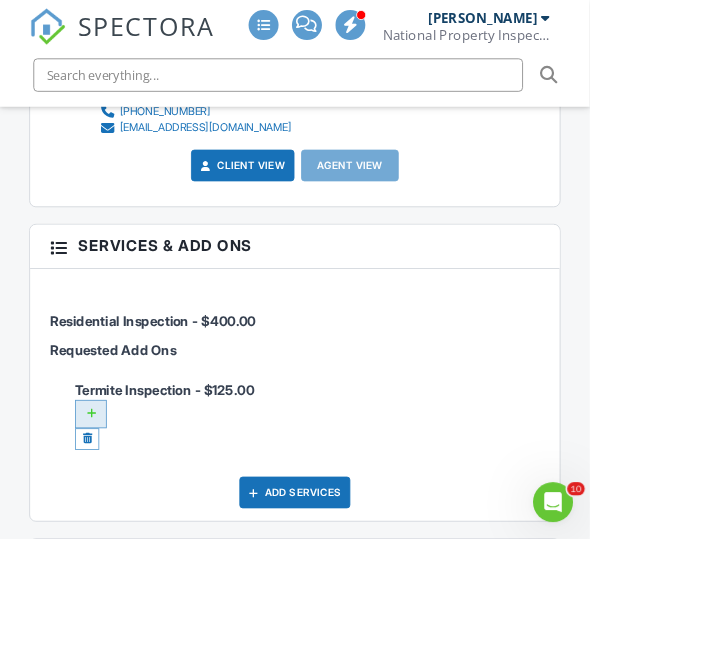 click at bounding box center (109, 496) 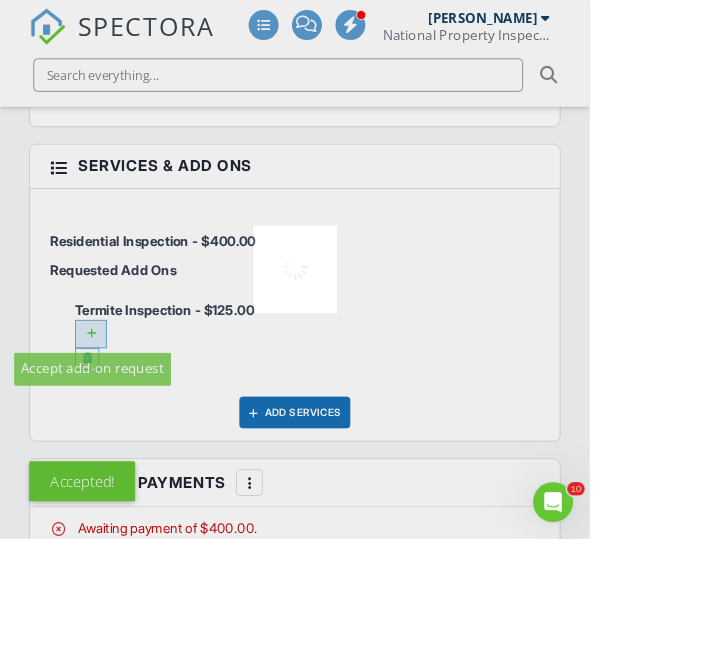 scroll, scrollTop: 2530, scrollLeft: 0, axis: vertical 